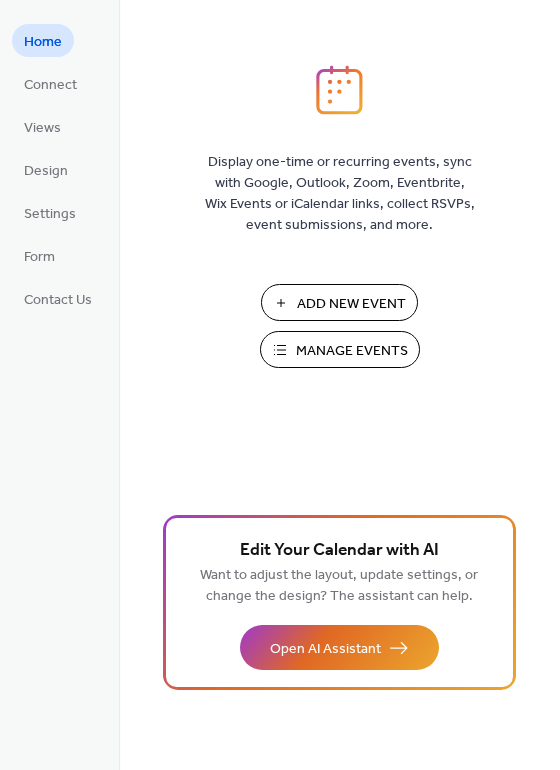 scroll, scrollTop: 0, scrollLeft: 0, axis: both 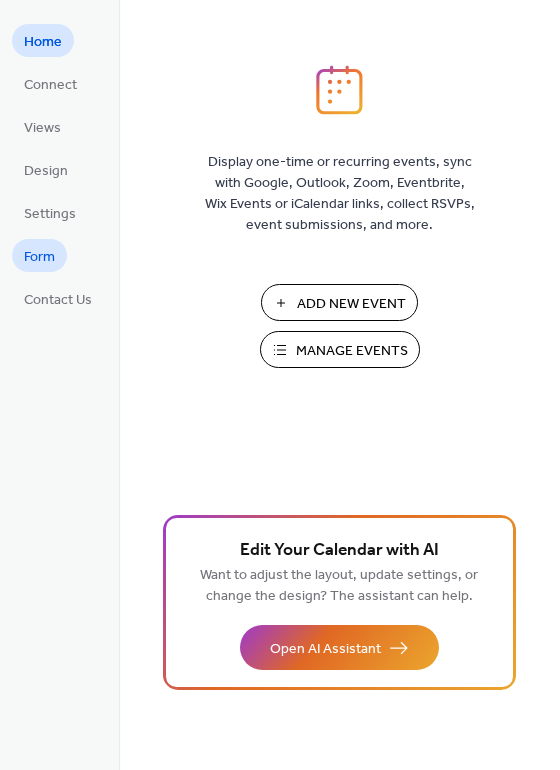 click on "Form" at bounding box center [39, 255] 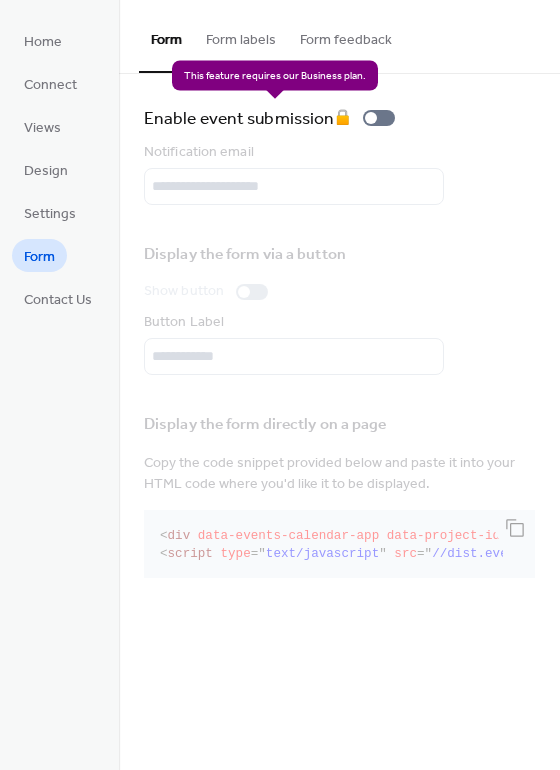 click on "Enable event submission  🔒" at bounding box center (273, 118) 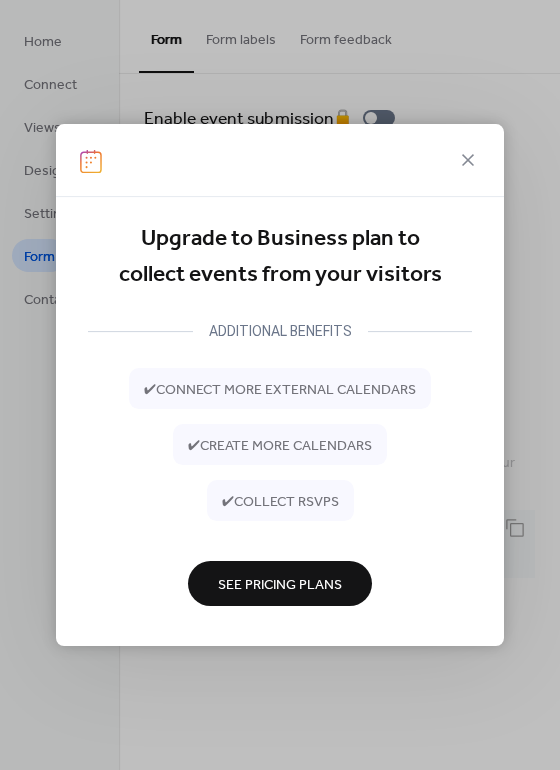 click on "See Pricing Plans" at bounding box center (280, 584) 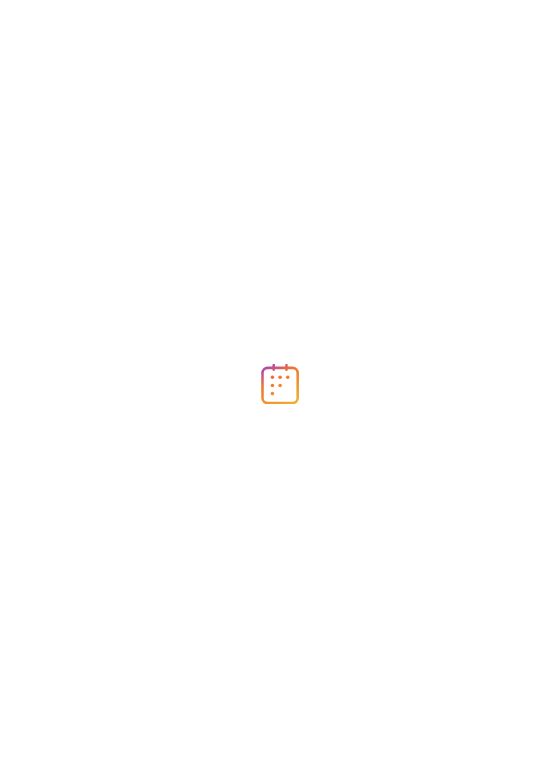 scroll, scrollTop: 0, scrollLeft: 0, axis: both 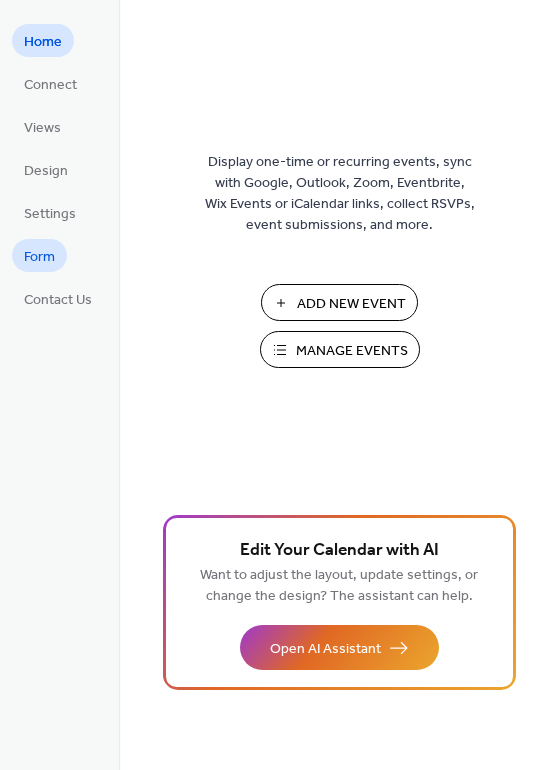click on "Form" at bounding box center [39, 255] 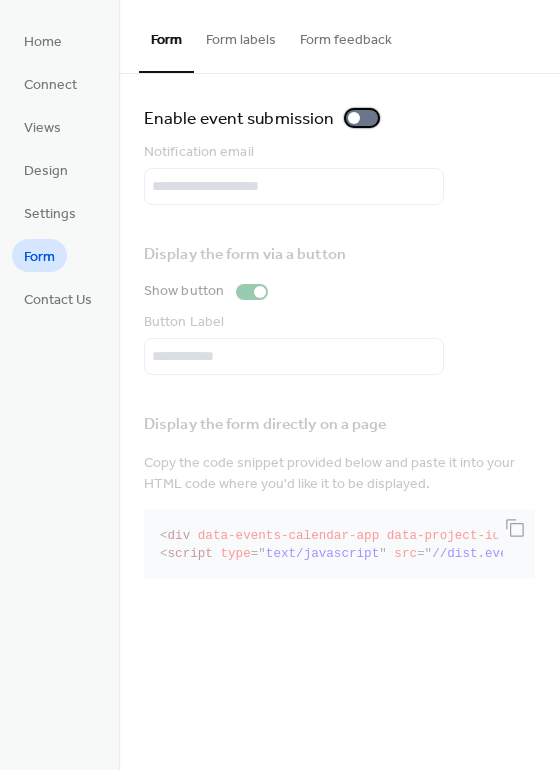 click at bounding box center [362, 118] 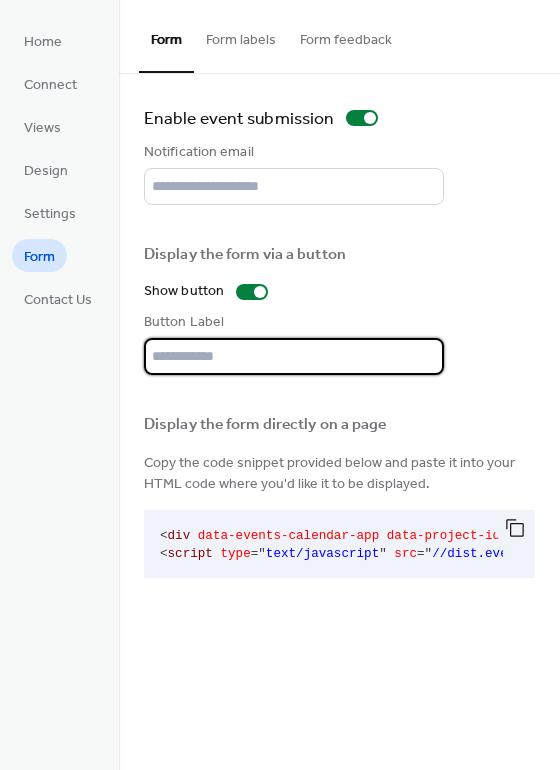 click at bounding box center [294, 356] 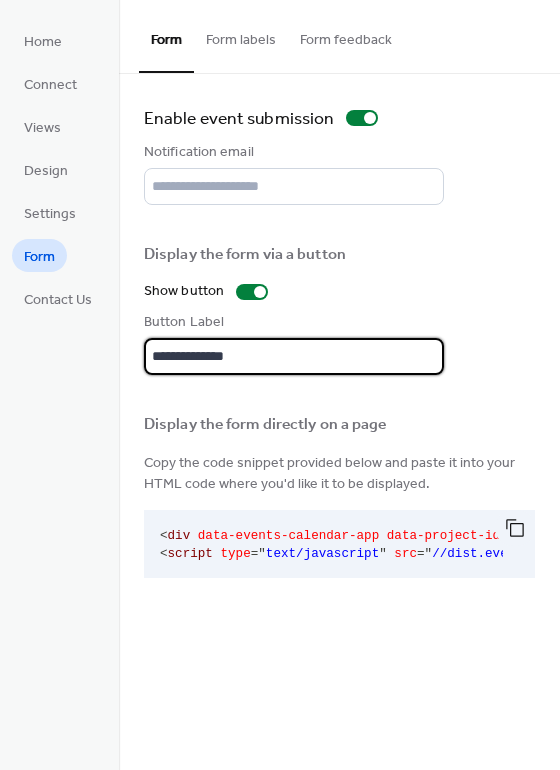 type on "**********" 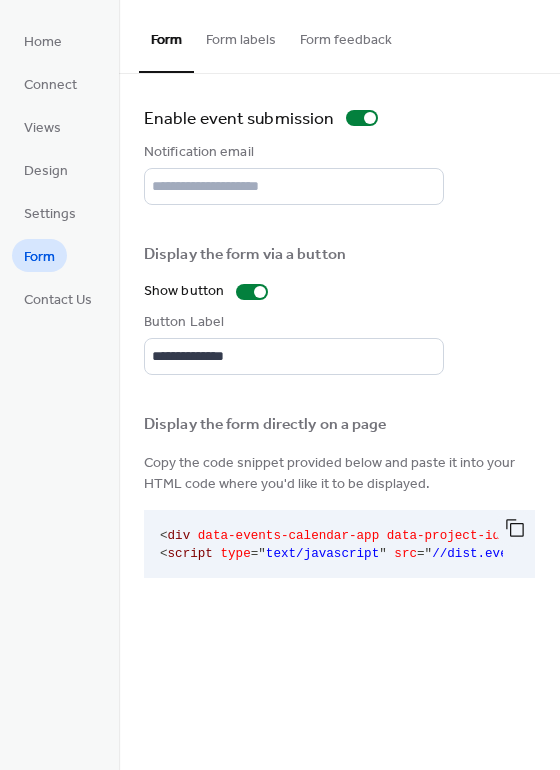 click on "Form labels" at bounding box center [241, 35] 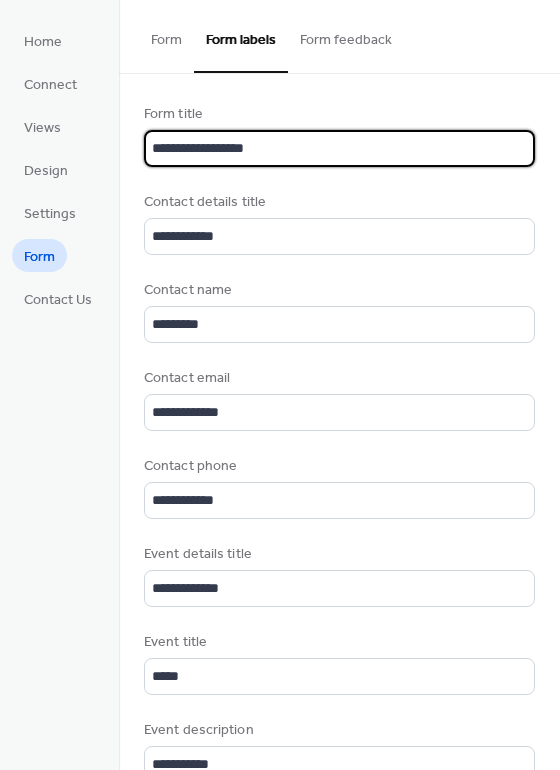 click on "**********" at bounding box center (339, 148) 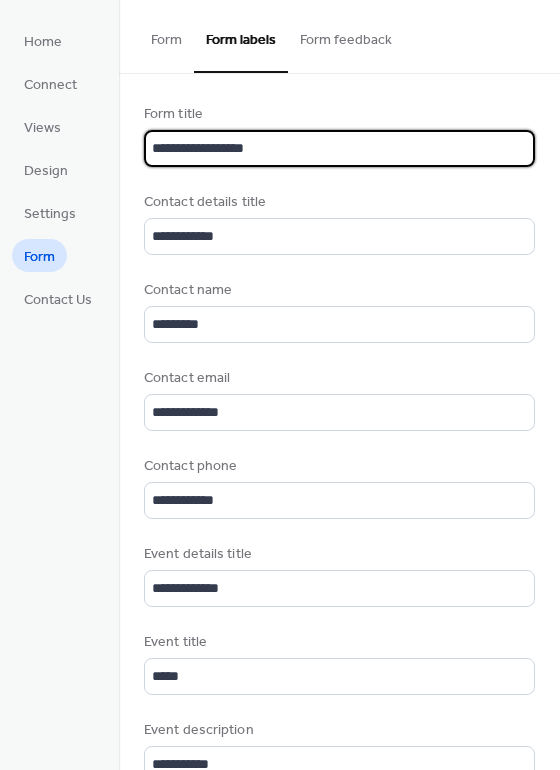 click on "**********" at bounding box center [339, 148] 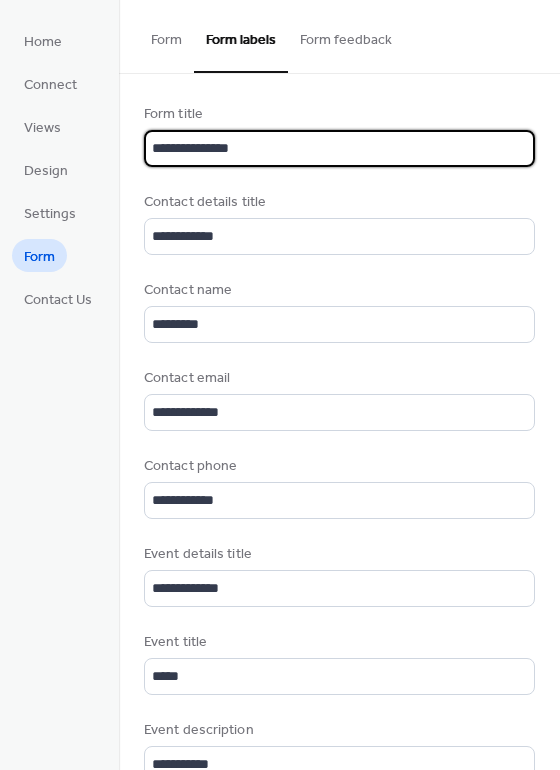 type on "**********" 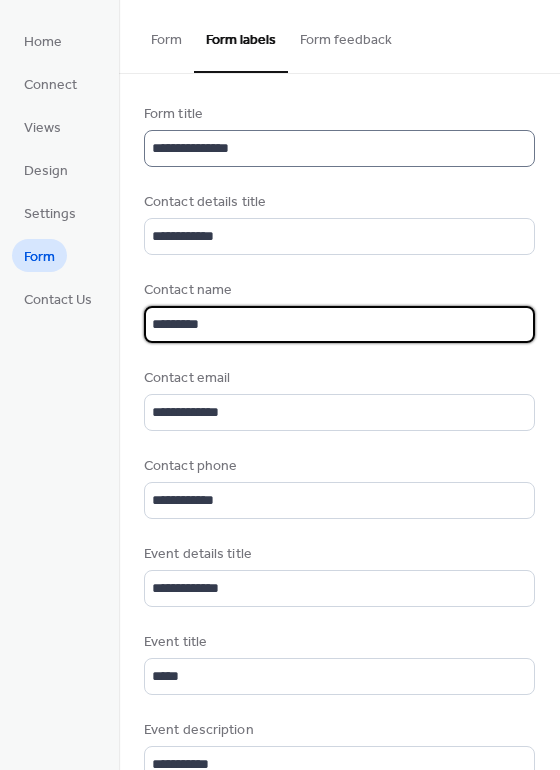 type on "*********" 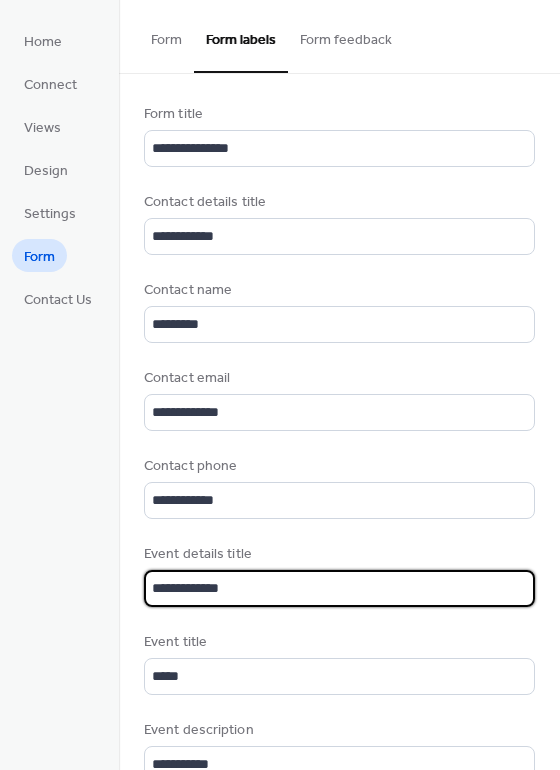 click on "Contact details title" at bounding box center (337, 202) 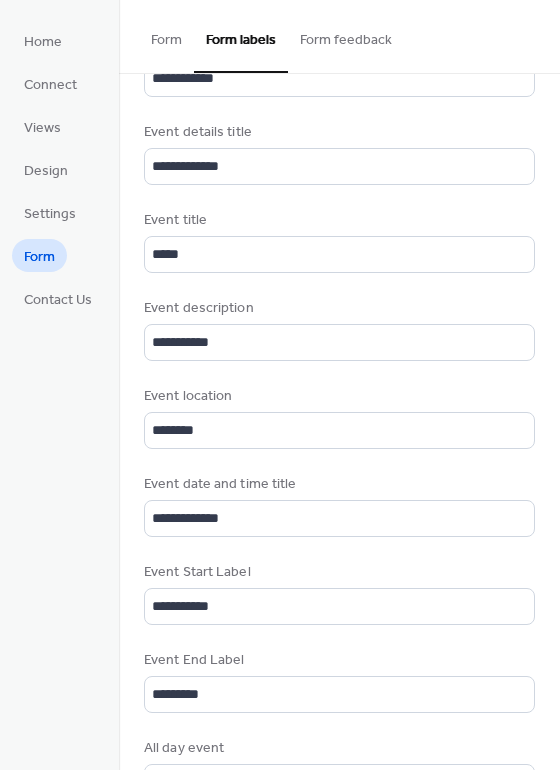 scroll, scrollTop: 423, scrollLeft: 0, axis: vertical 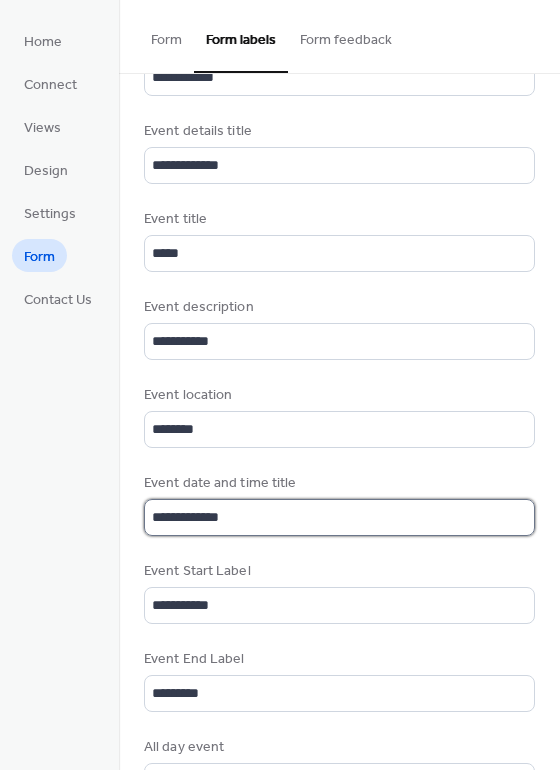 click on "**********" at bounding box center [339, 517] 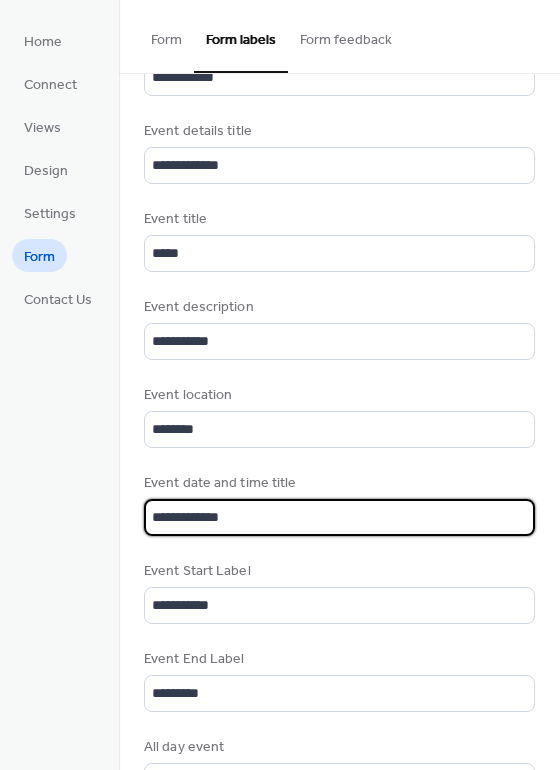 click on "**********" at bounding box center (339, 517) 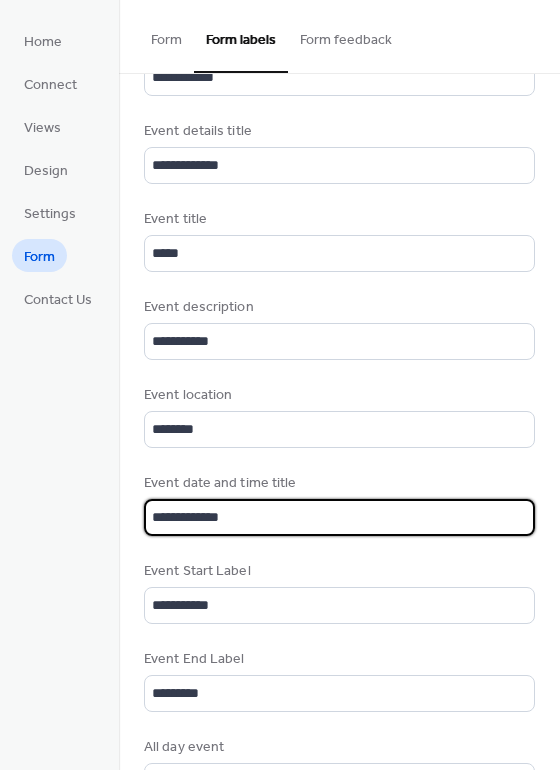 click on "**********" at bounding box center [339, 517] 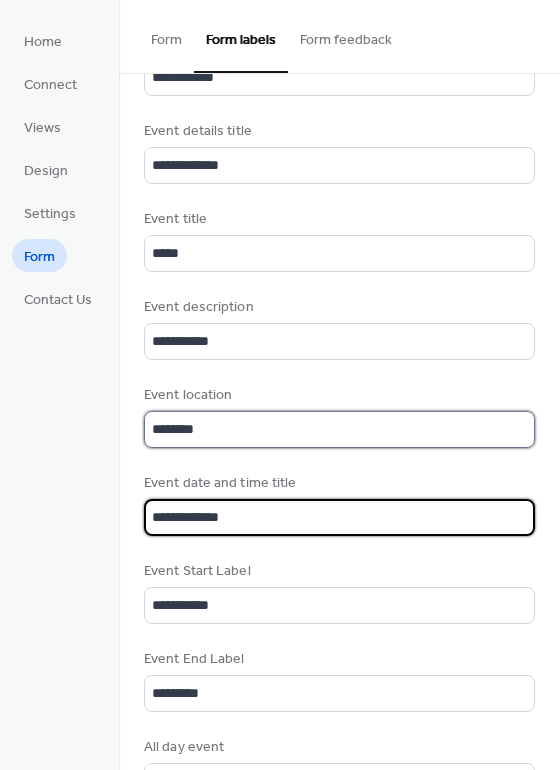 click on "********" at bounding box center (339, 429) 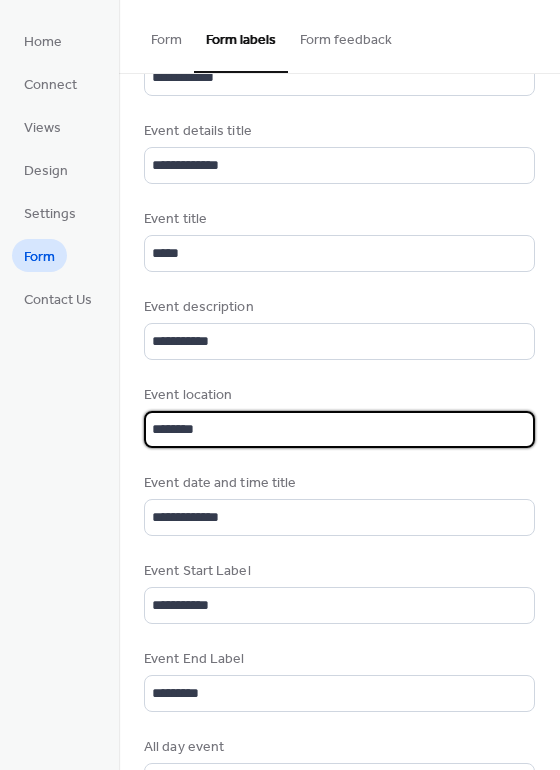 click on "********" at bounding box center (339, 429) 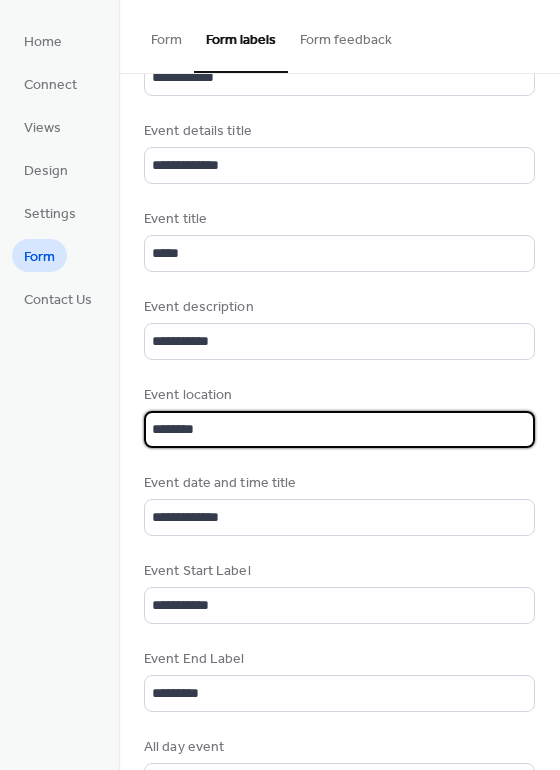 click on "********" at bounding box center (339, 429) 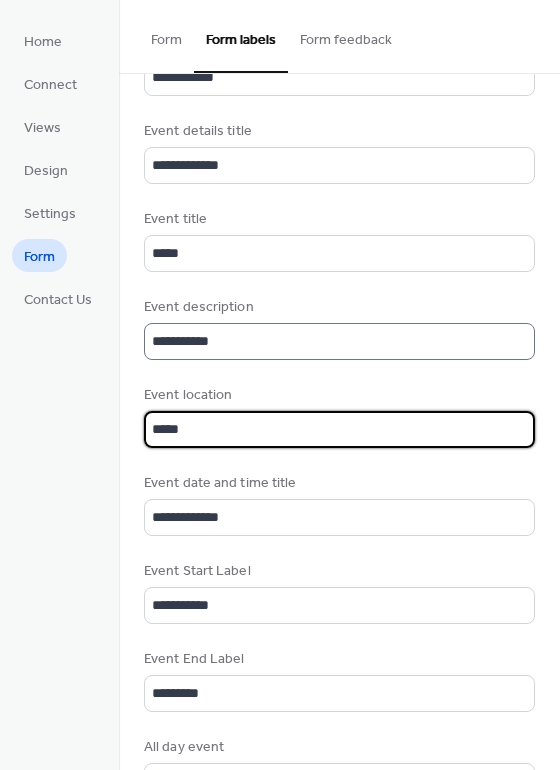 type on "*****" 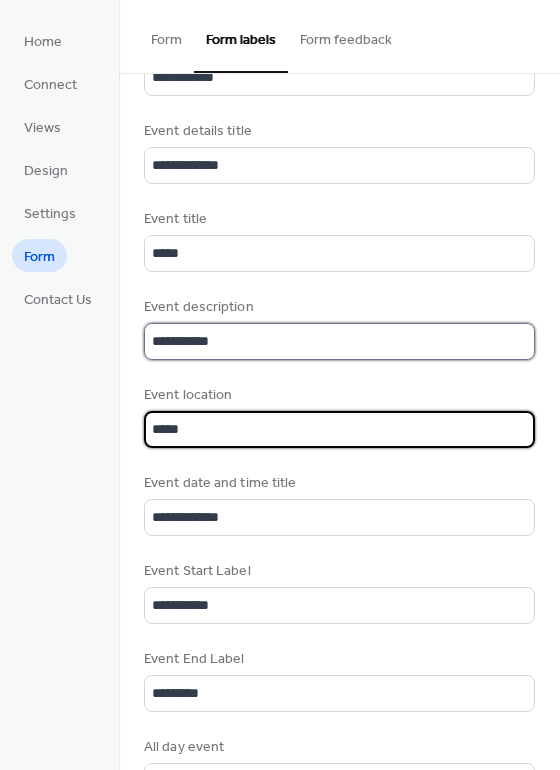 click on "**********" at bounding box center [339, 341] 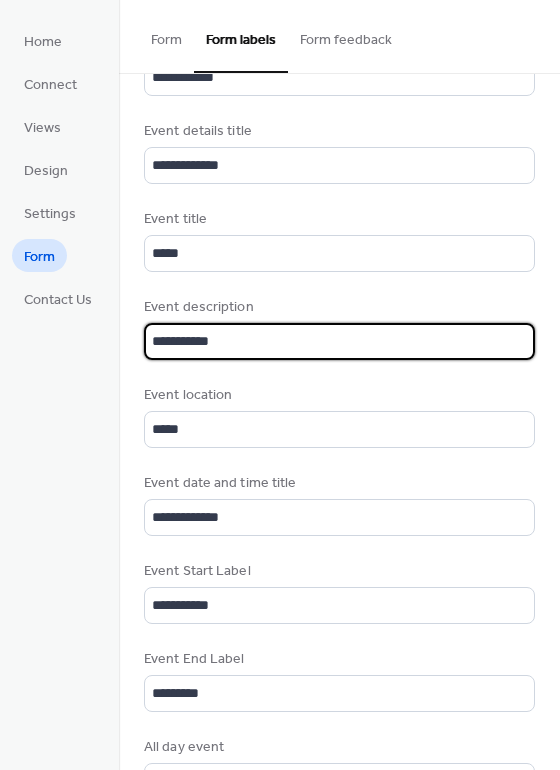 click on "**********" at bounding box center [339, 341] 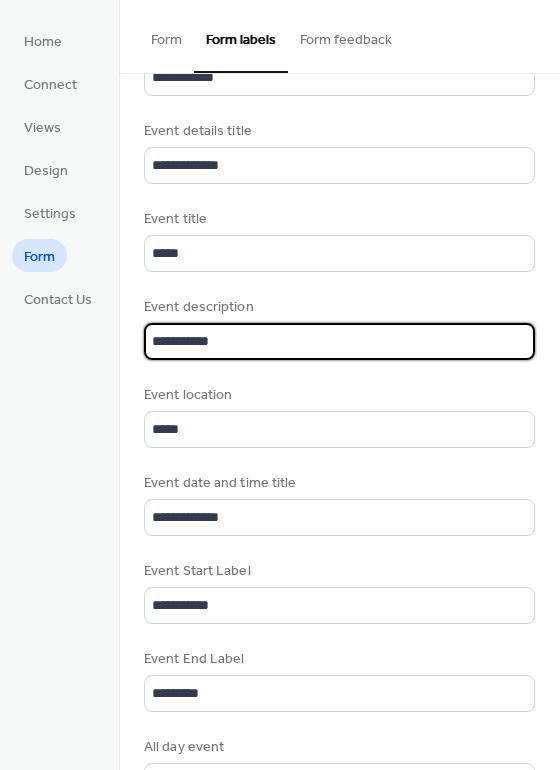 click on "**********" at bounding box center (339, 341) 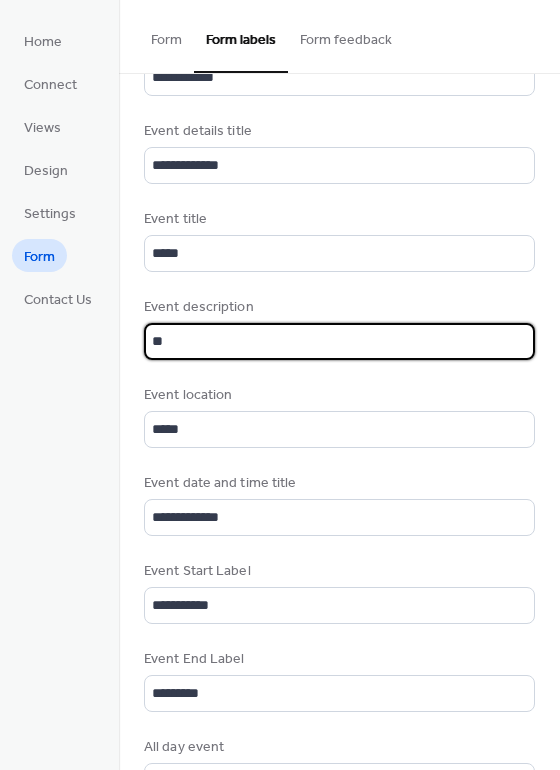 type on "*" 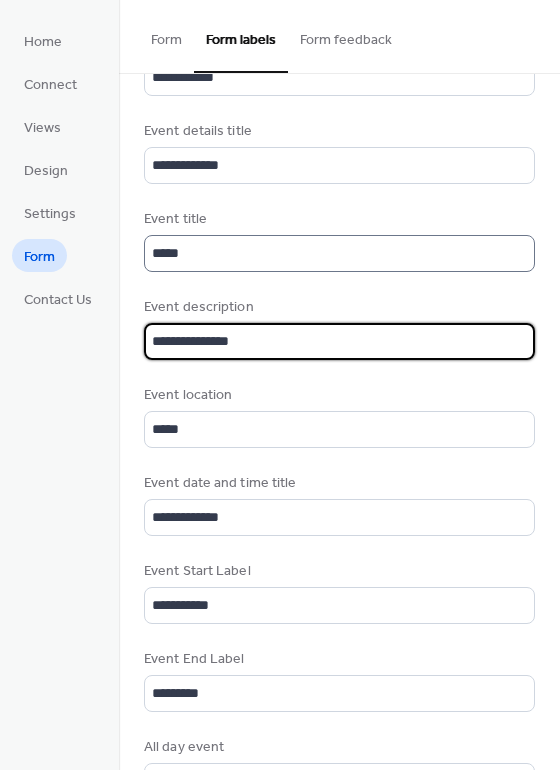 type on "**********" 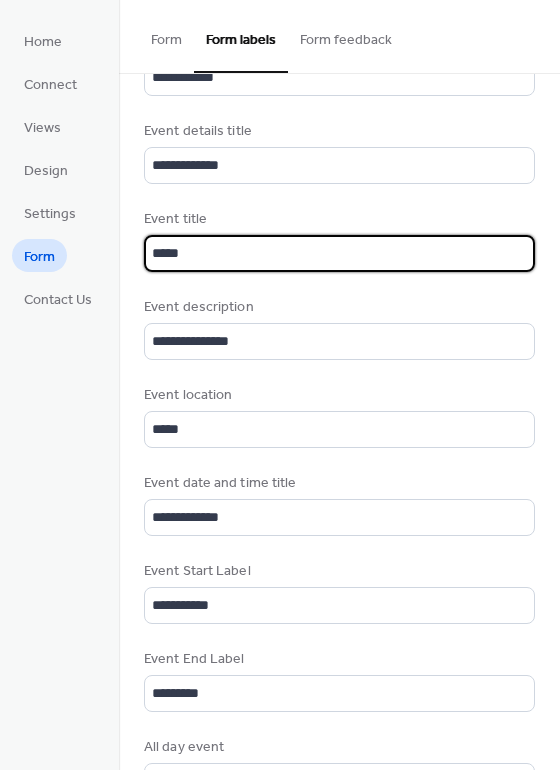 click on "*****" at bounding box center [339, 253] 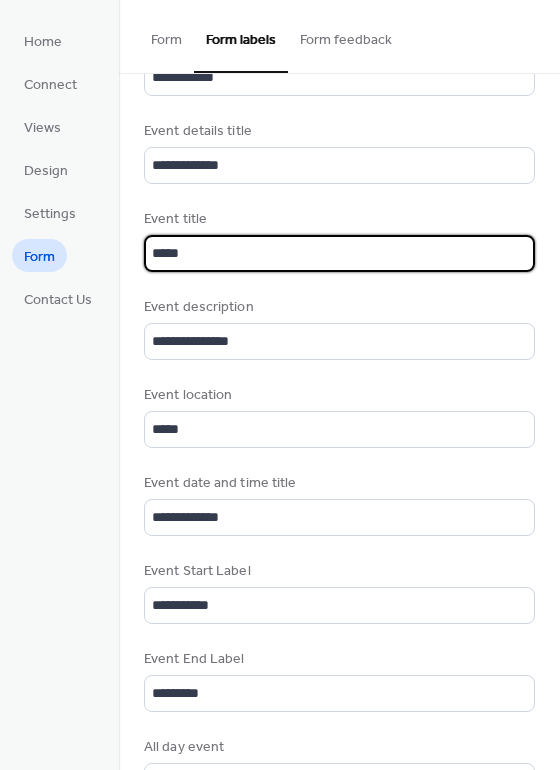 click on "*****" at bounding box center (339, 253) 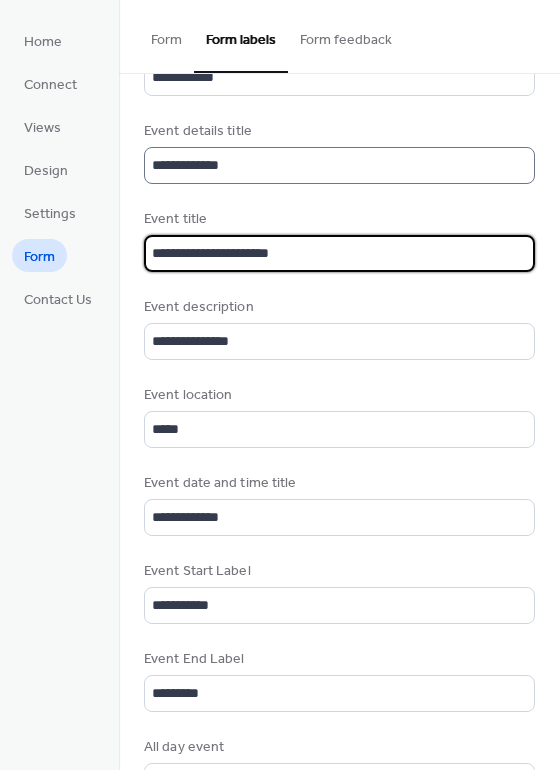 type on "**********" 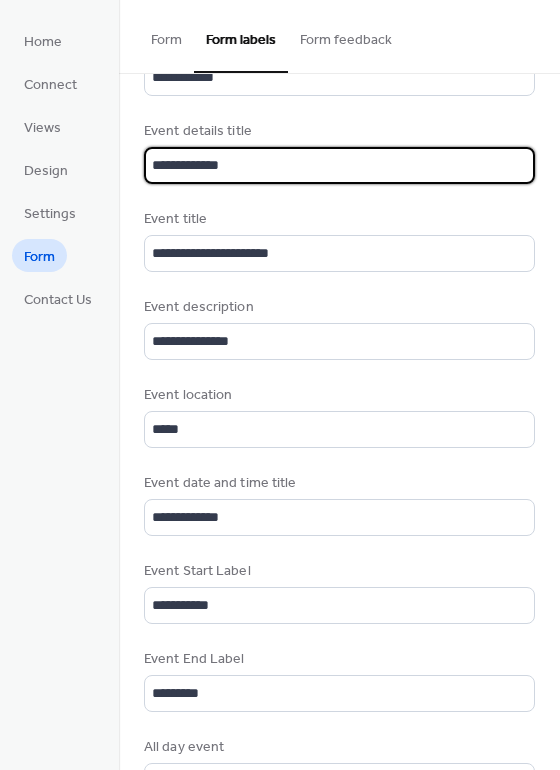 click on "**********" at bounding box center (339, 165) 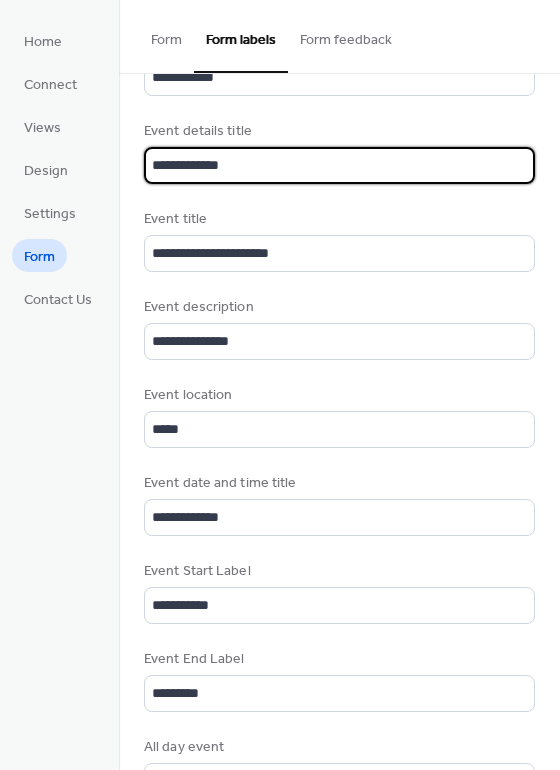 click on "**********" at bounding box center [339, 165] 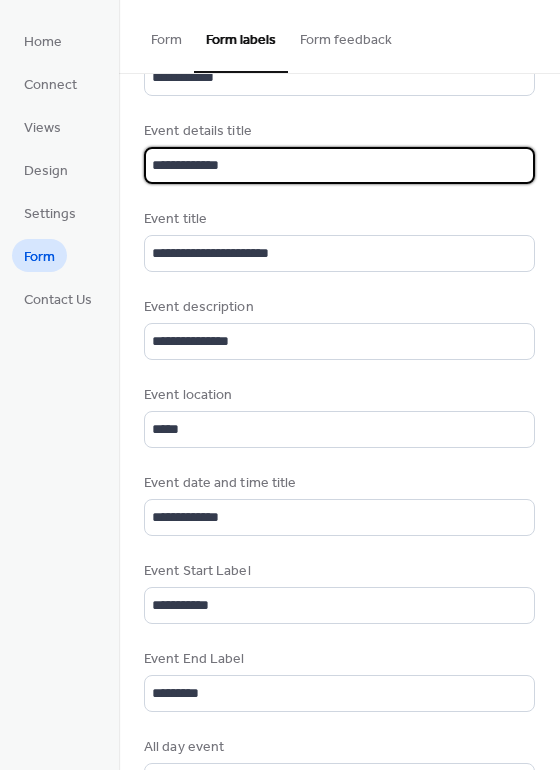 click on "**********" at bounding box center [339, 165] 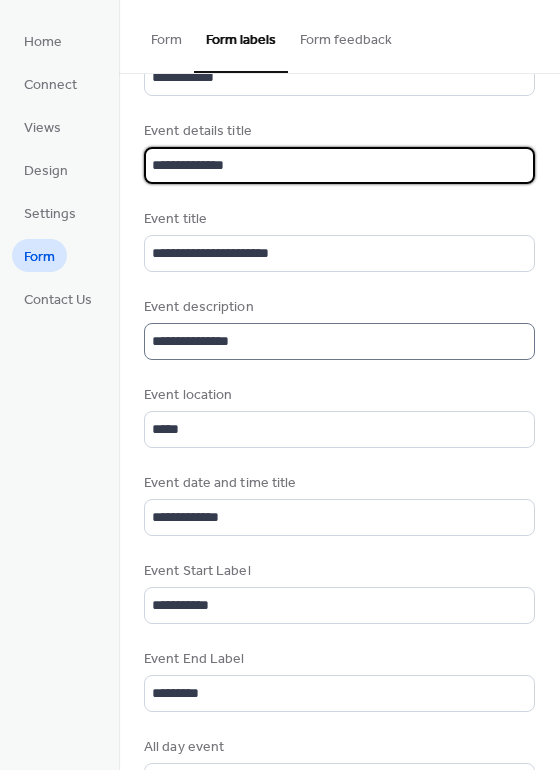 scroll, scrollTop: 1, scrollLeft: 0, axis: vertical 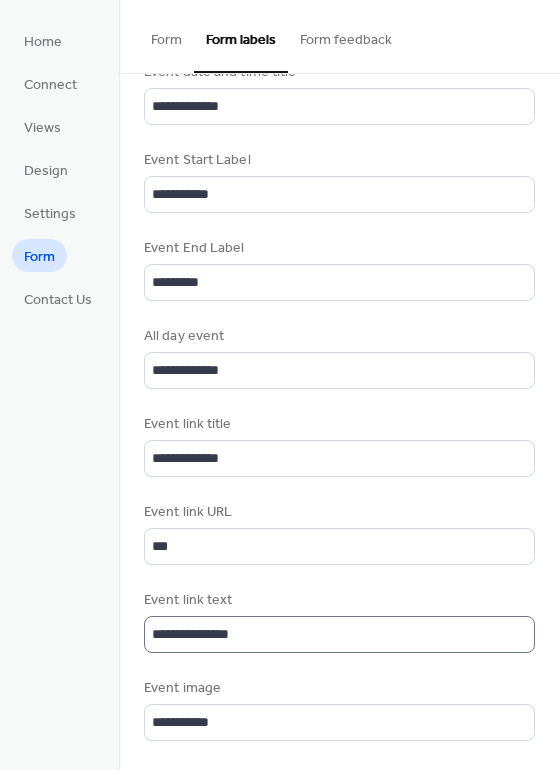 type on "**********" 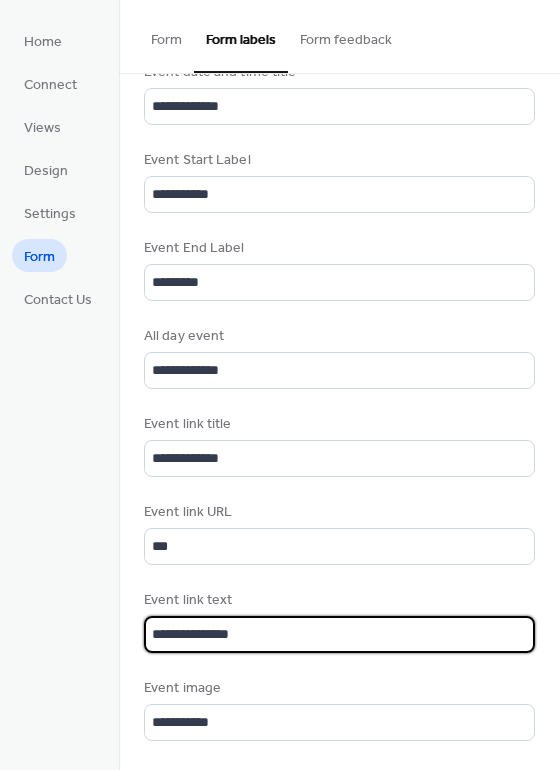 click on "**********" at bounding box center (339, 634) 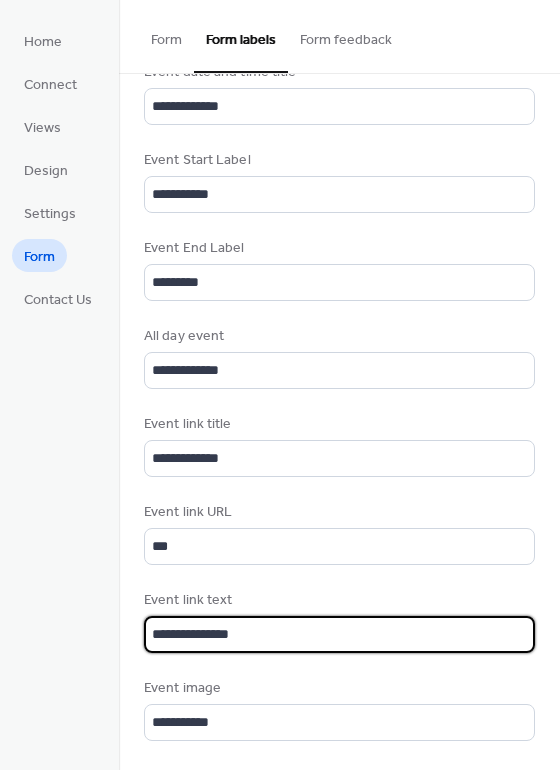 click on "**********" at bounding box center [339, 634] 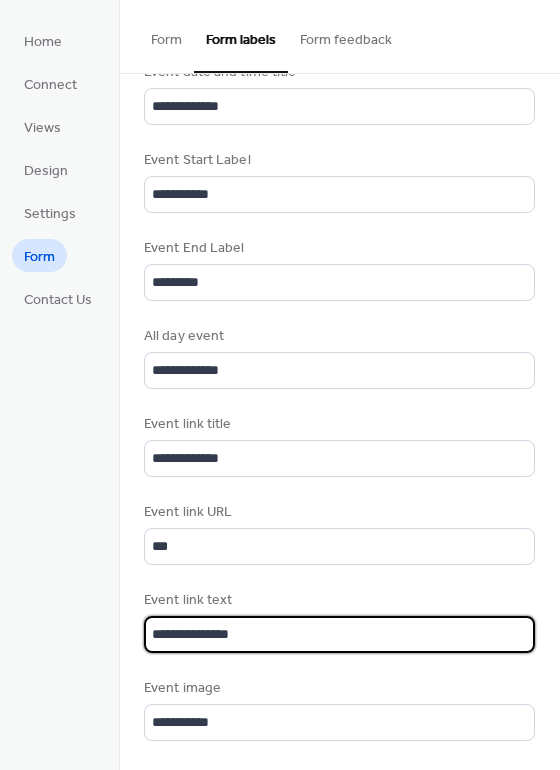 click on "**********" at bounding box center [339, 634] 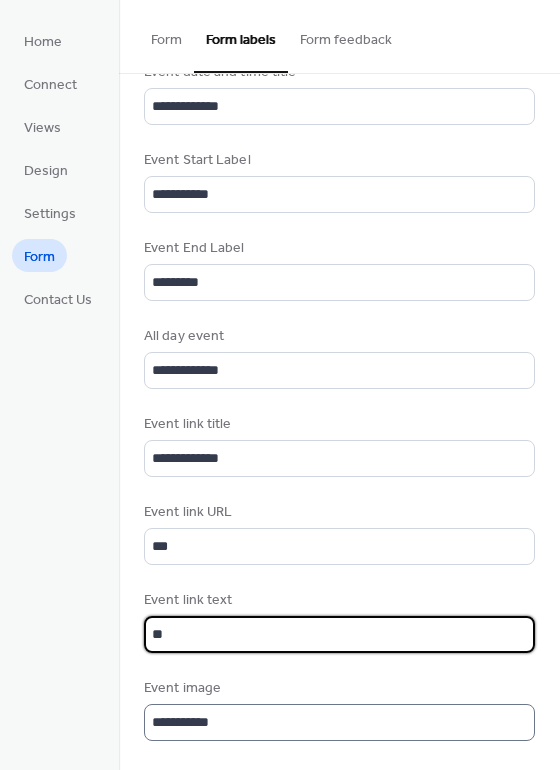 type on "**" 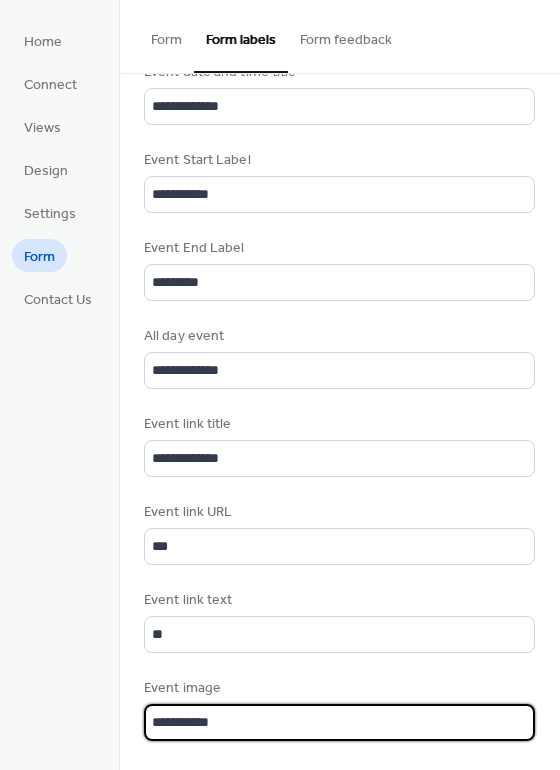 click on "**********" at bounding box center (339, 722) 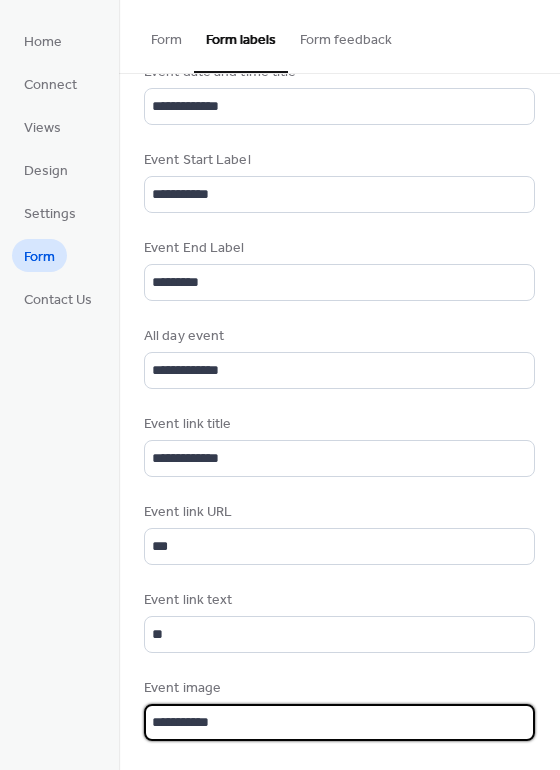 click on "**********" at bounding box center [339, 722] 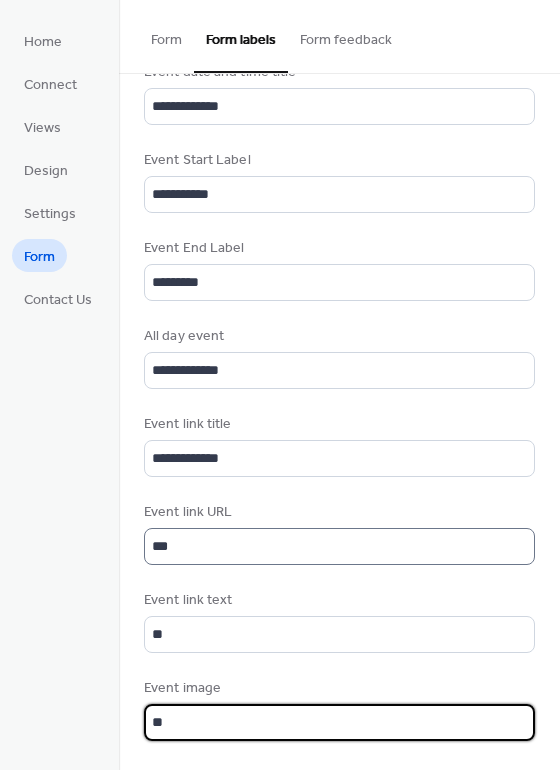 type on "**" 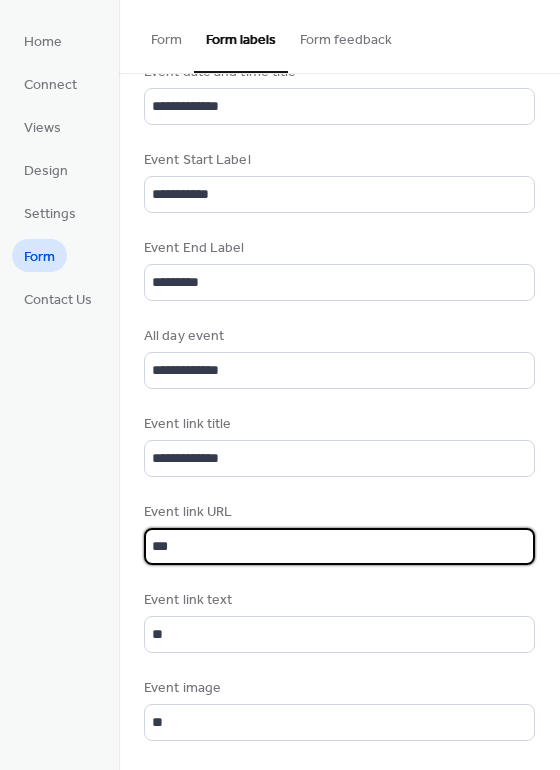 click on "***" at bounding box center (339, 546) 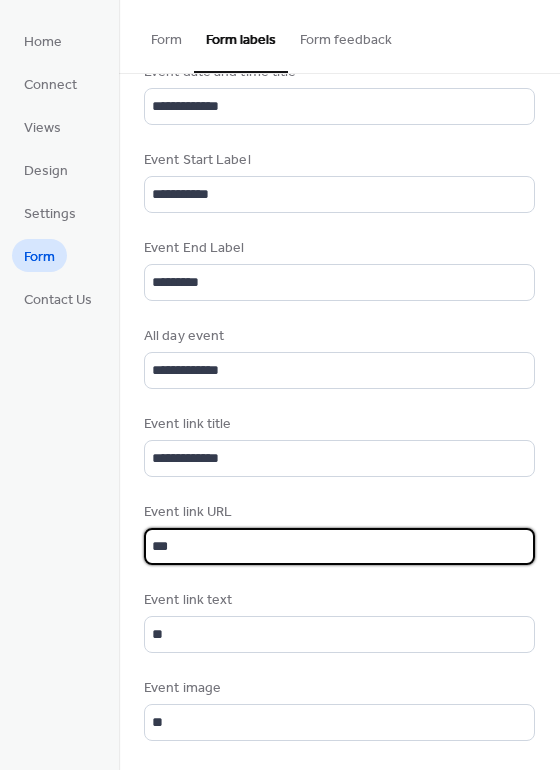 click on "***" at bounding box center (339, 546) 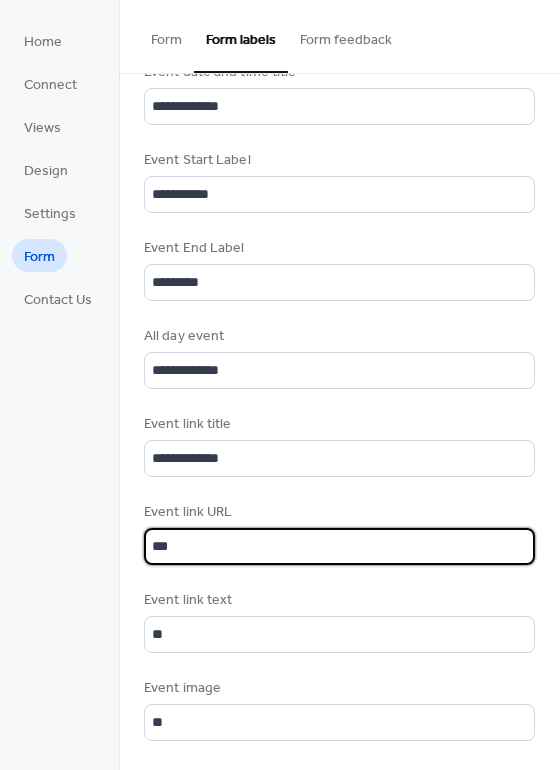 click on "***" at bounding box center (339, 546) 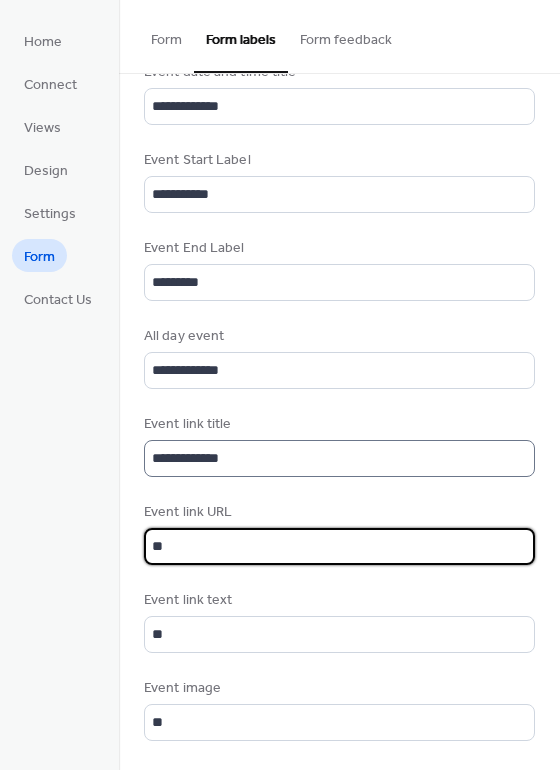 type on "**" 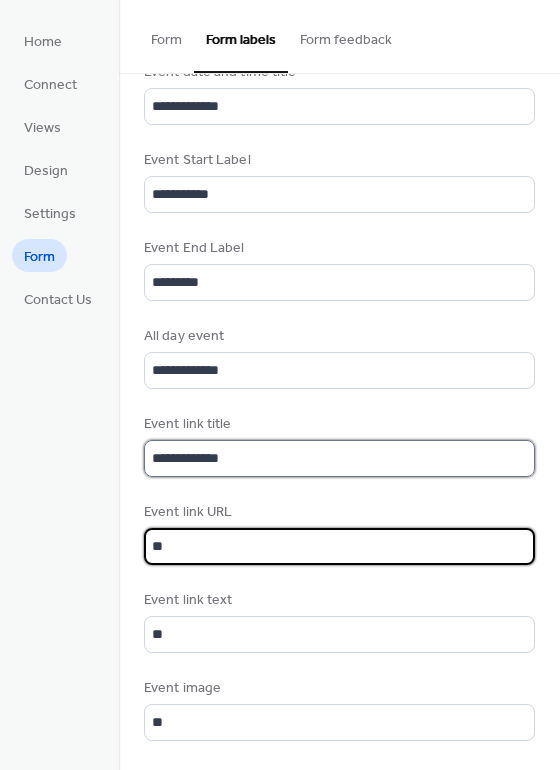 click on "**********" at bounding box center (339, 458) 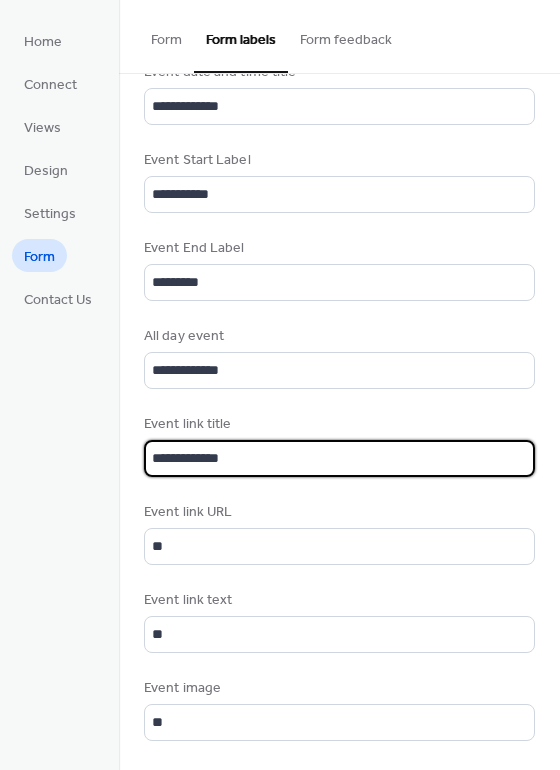 click on "**********" at bounding box center (339, 458) 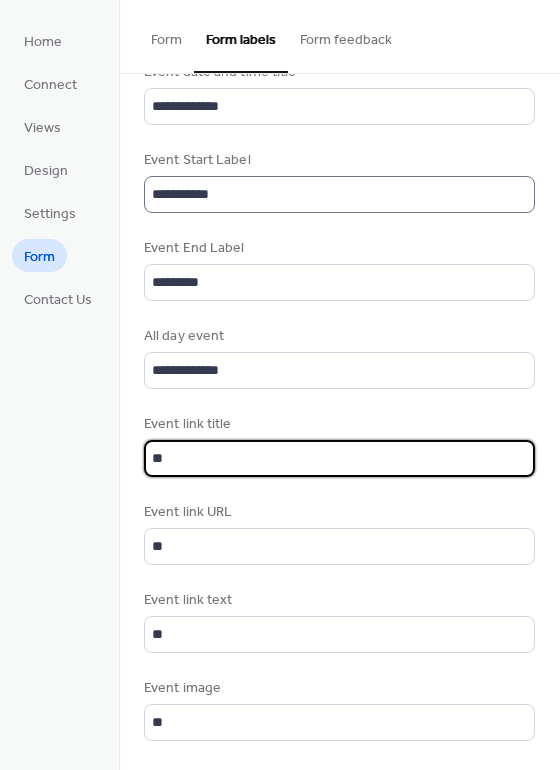 type on "**" 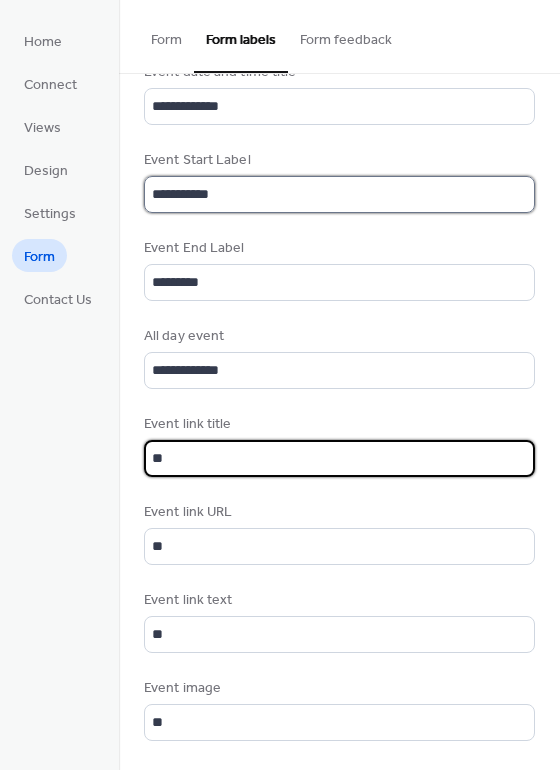 click on "**********" at bounding box center [339, 194] 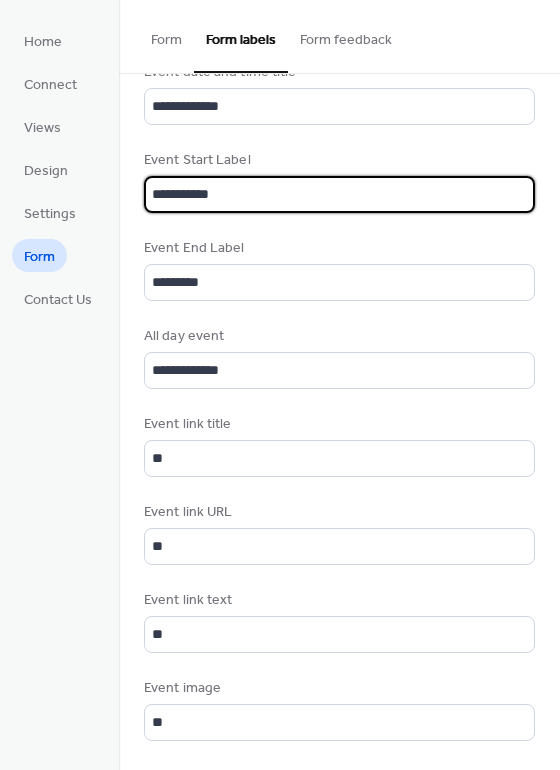 click on "**********" at bounding box center [339, 194] 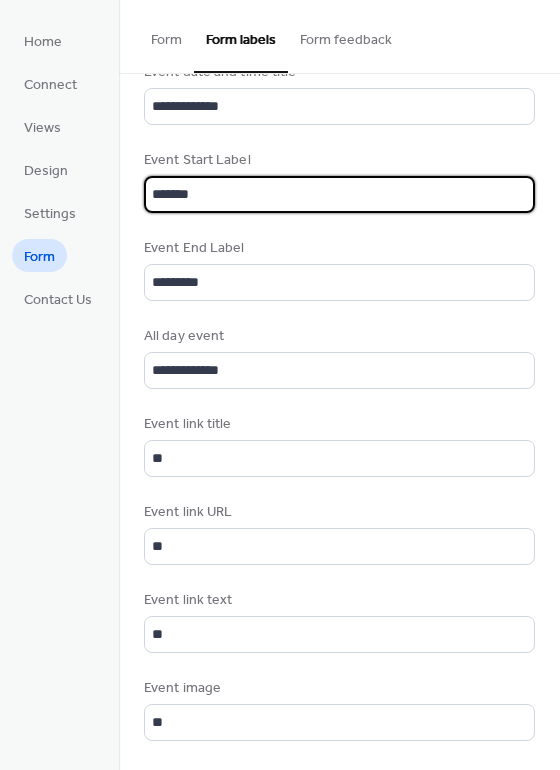 type on "*******" 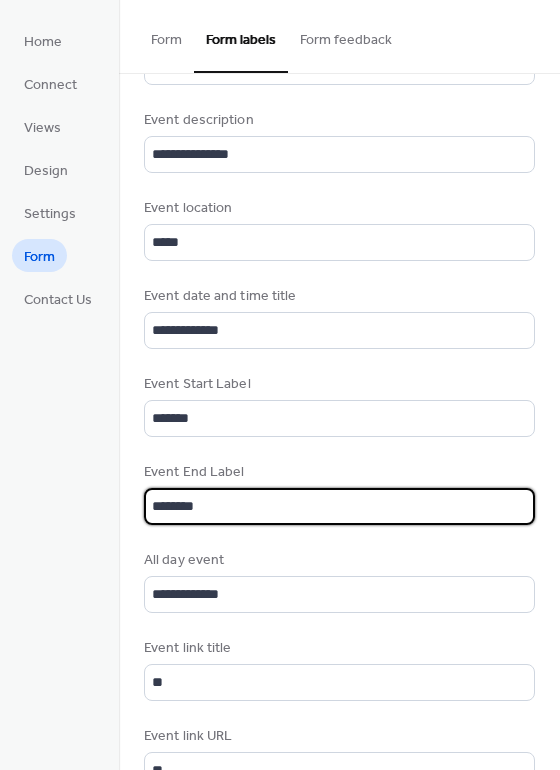 scroll, scrollTop: 606, scrollLeft: 0, axis: vertical 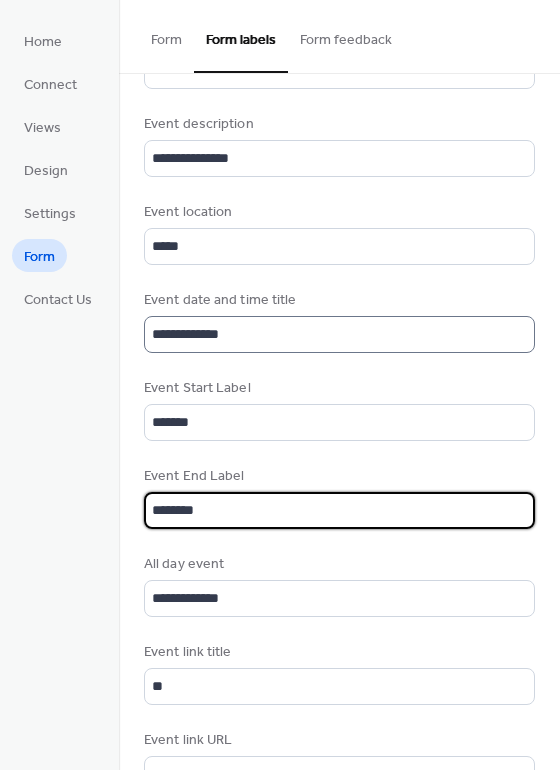 type on "********" 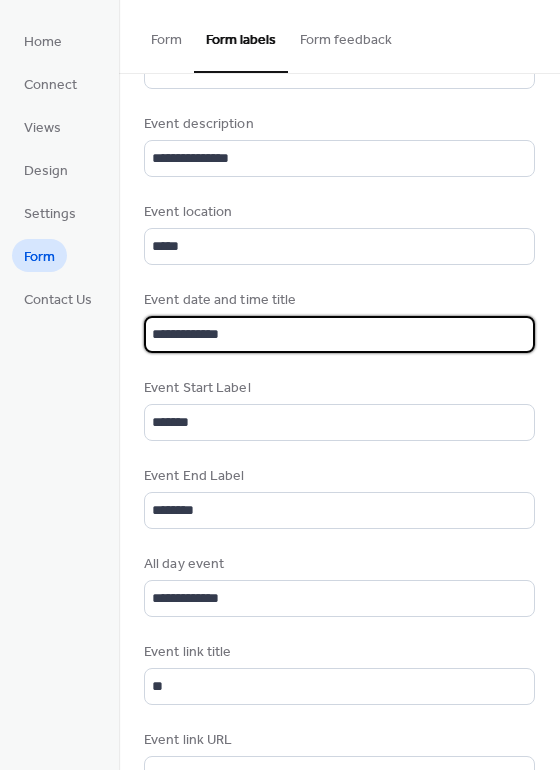click on "**********" at bounding box center (339, 334) 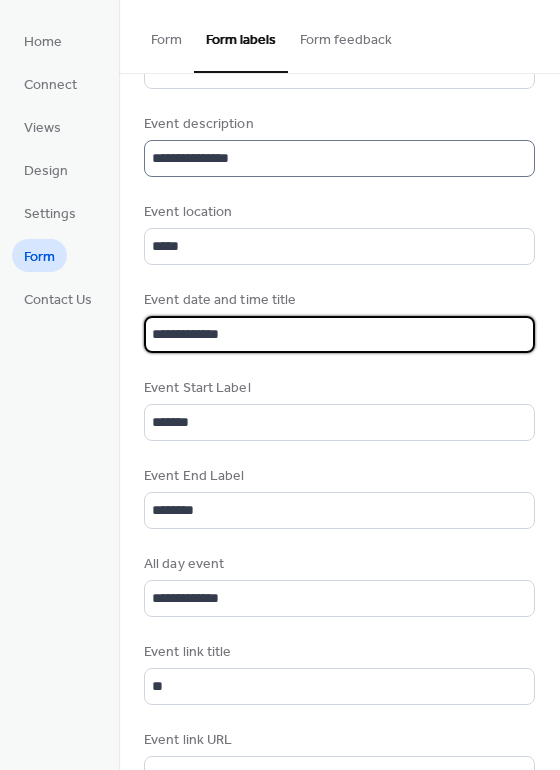 scroll, scrollTop: 0, scrollLeft: 0, axis: both 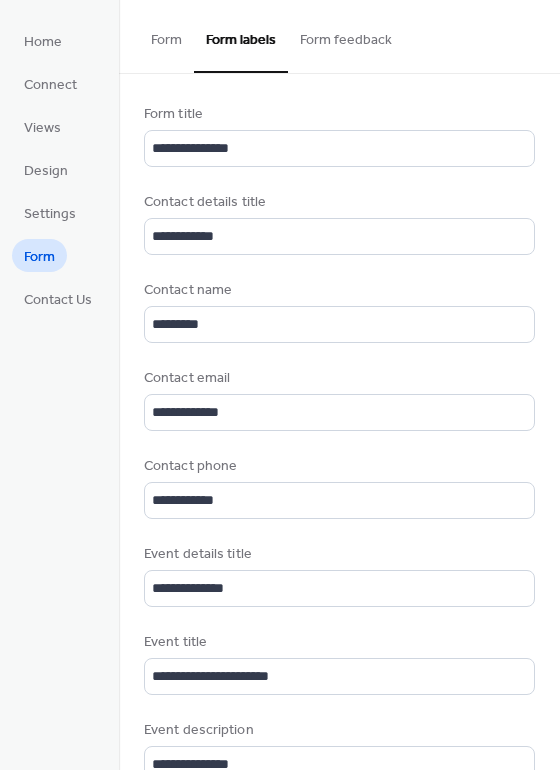 click on "Form feedback" at bounding box center [346, 35] 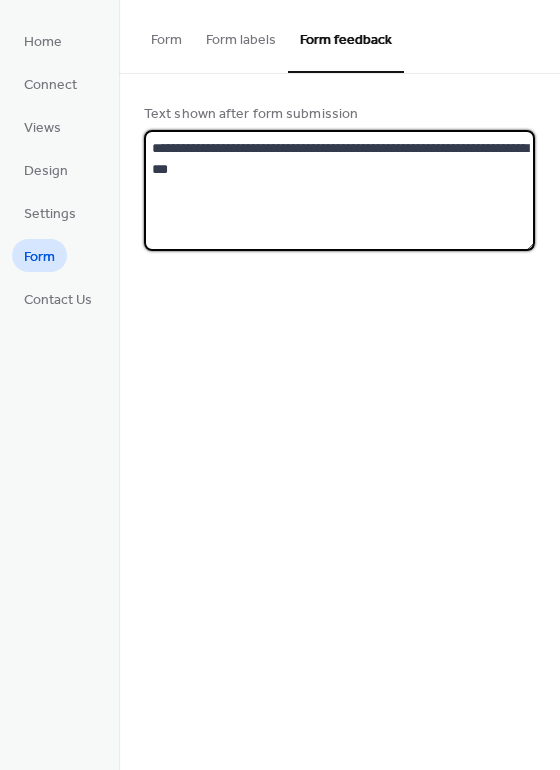 drag, startPoint x: 276, startPoint y: 174, endPoint x: 135, endPoint y: 171, distance: 141.0319 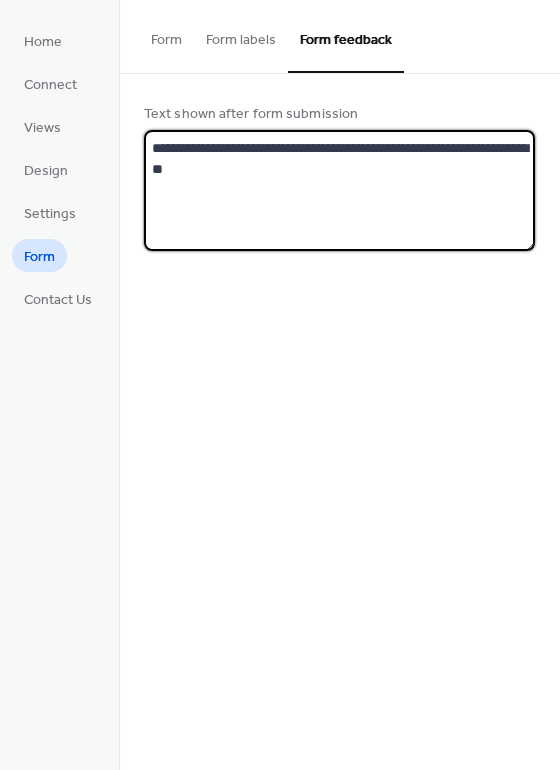 type on "**********" 